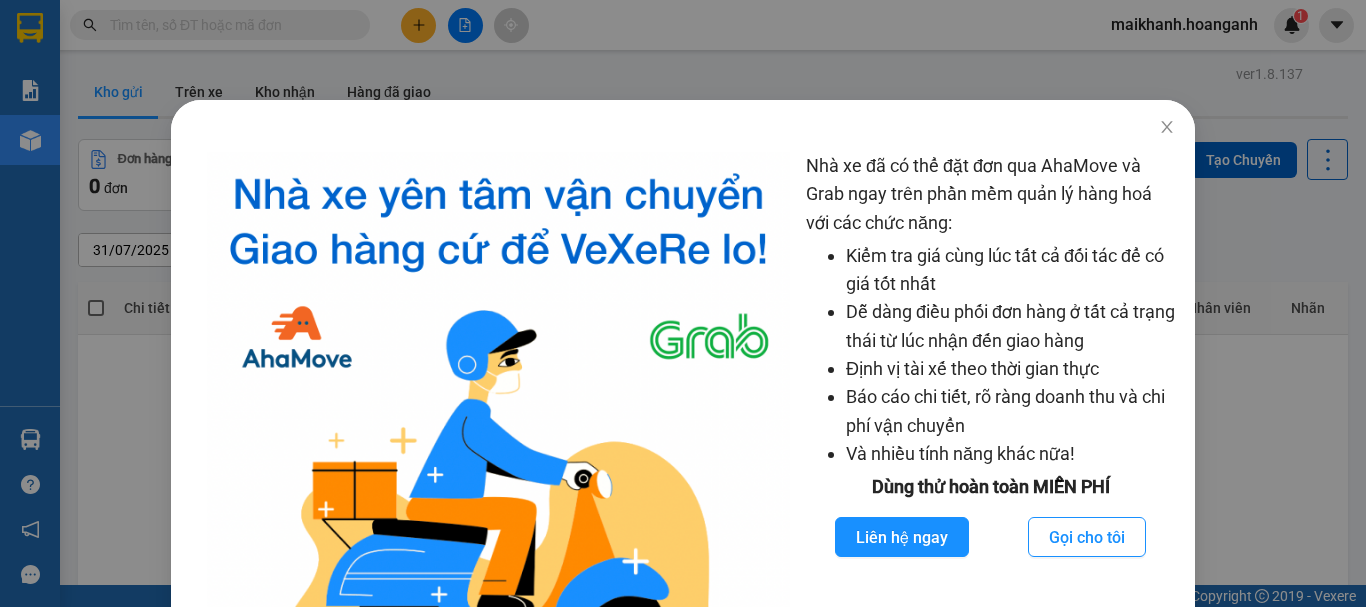 click 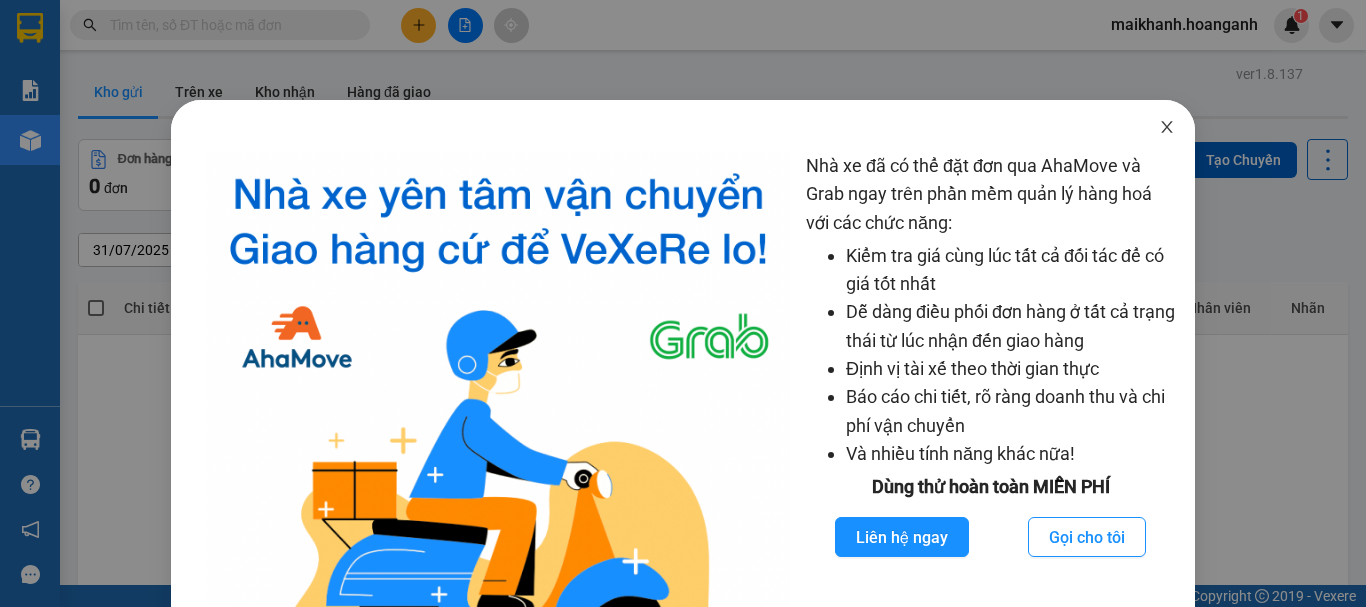 scroll, scrollTop: 0, scrollLeft: 0, axis: both 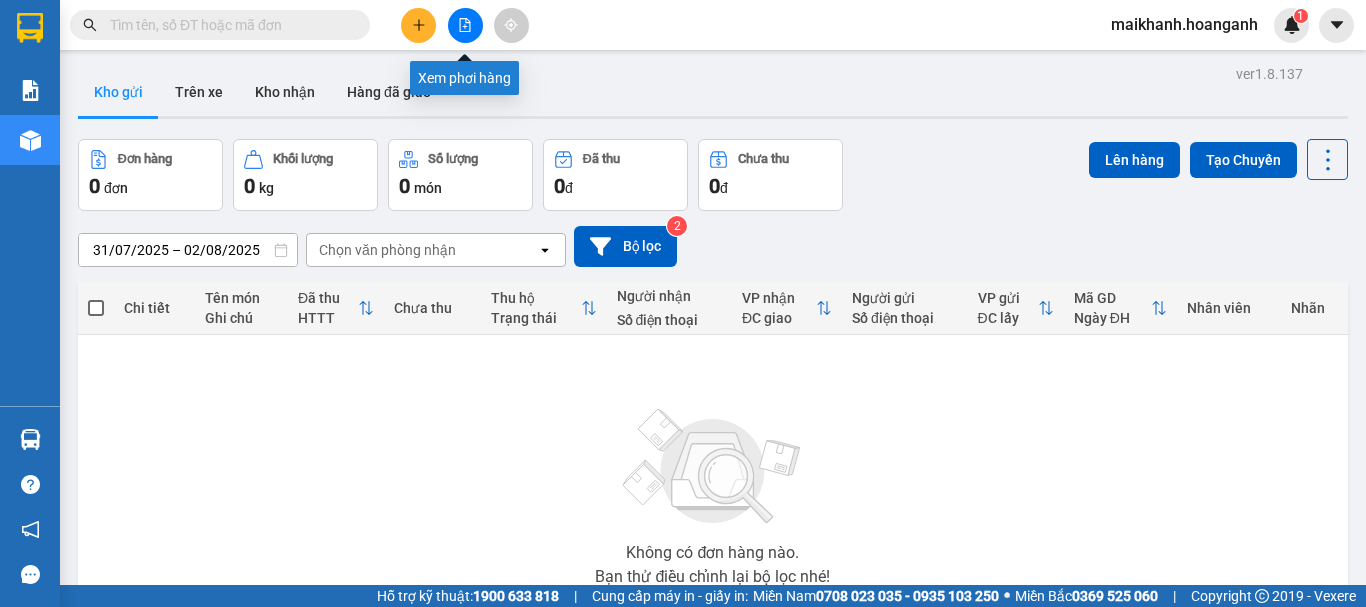 click at bounding box center (465, 25) 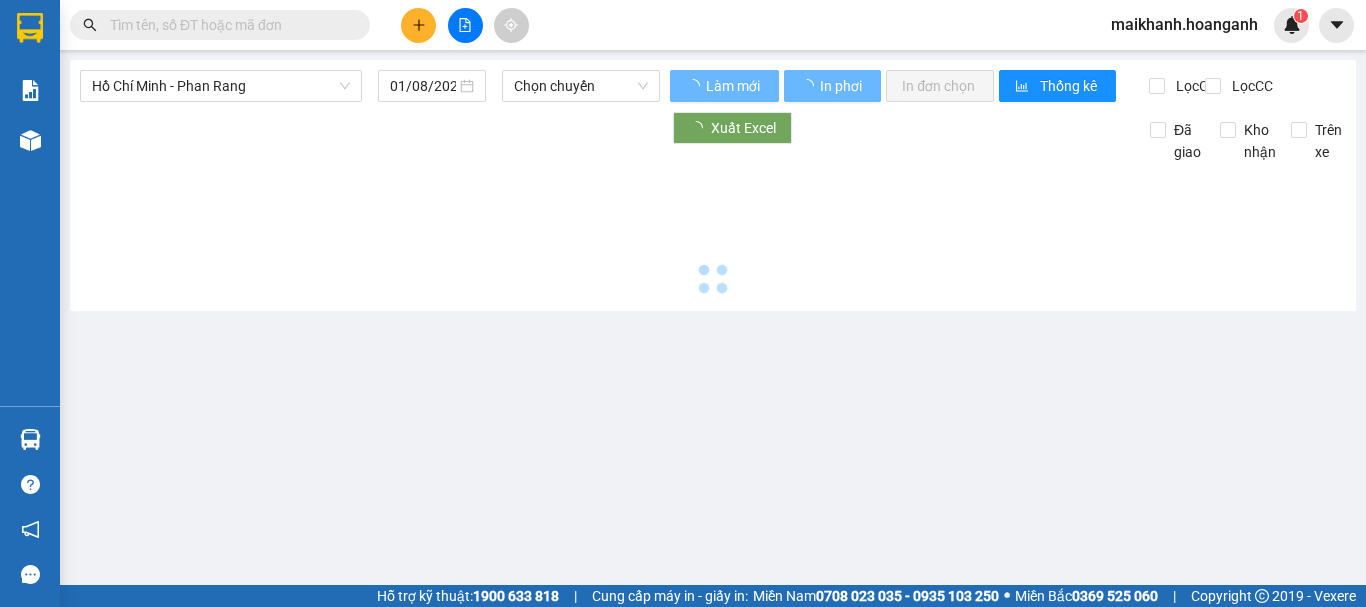 type on "02/08/2025" 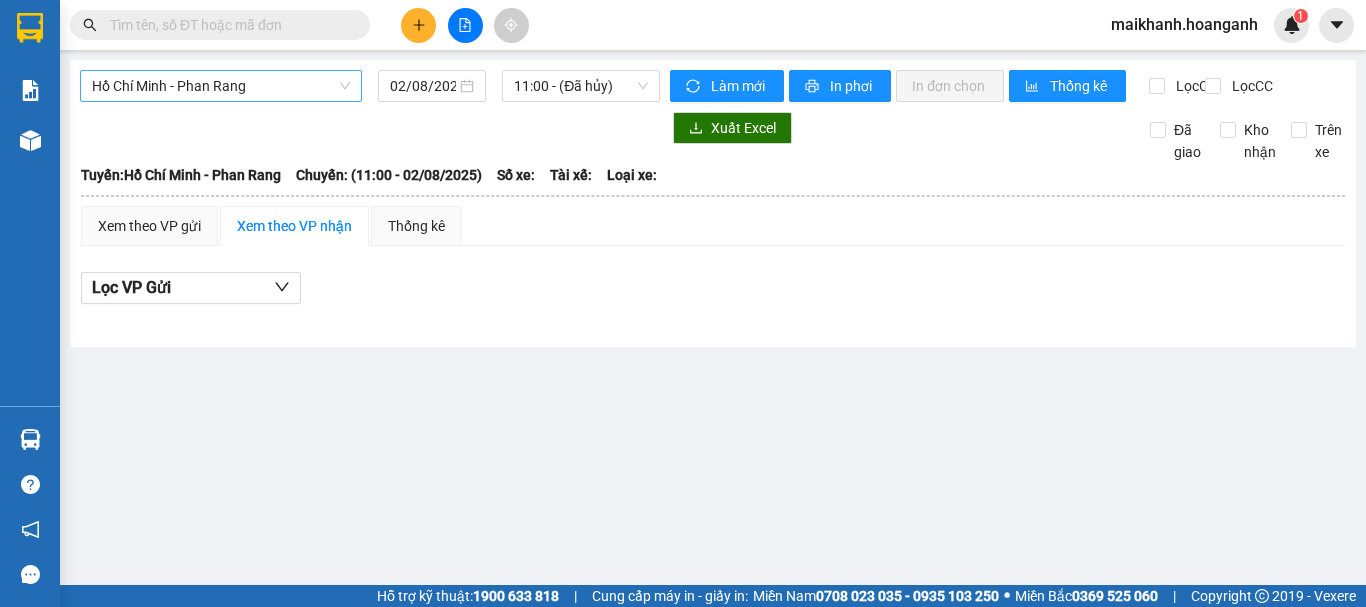click on "Hồ Chí Minh - Phan Rang" at bounding box center (221, 86) 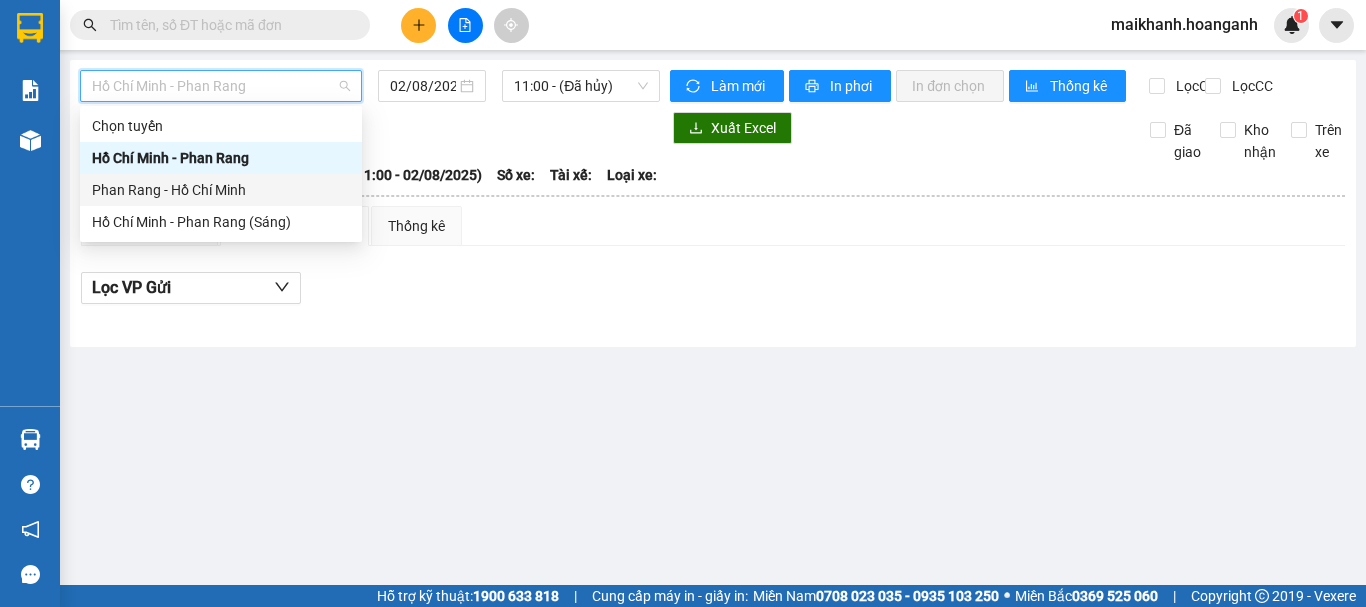 click on "Phan Rang - Hồ Chí Minh" at bounding box center [221, 190] 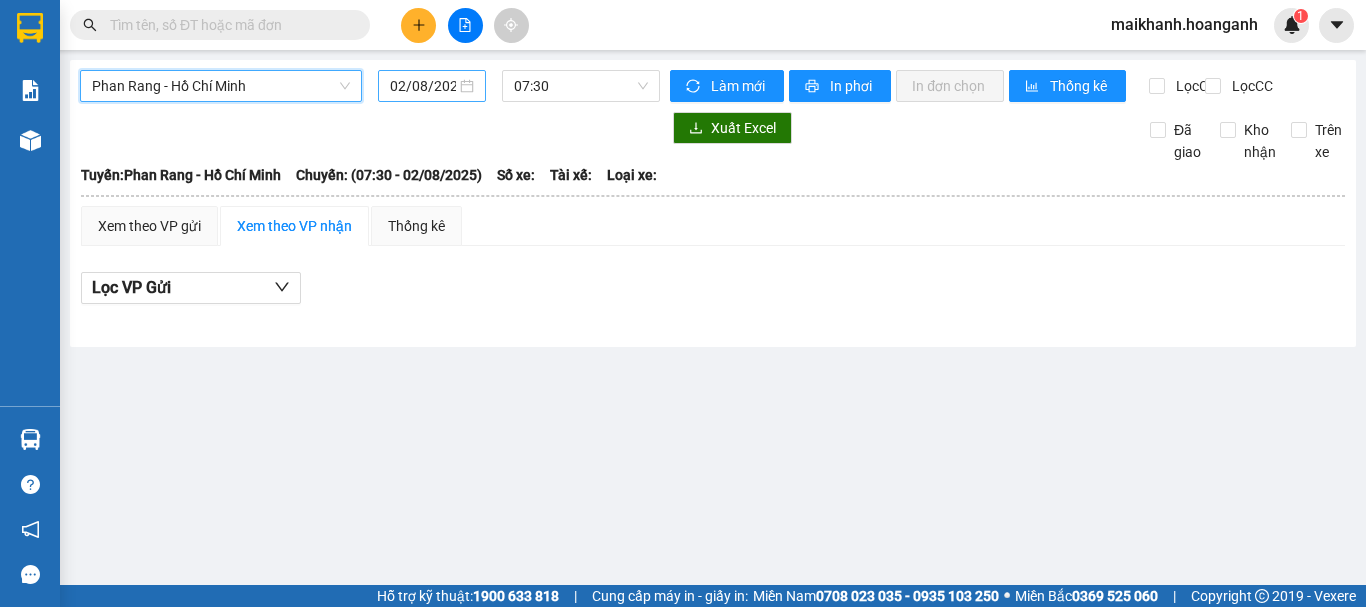 click on "02/08/2025" at bounding box center (423, 86) 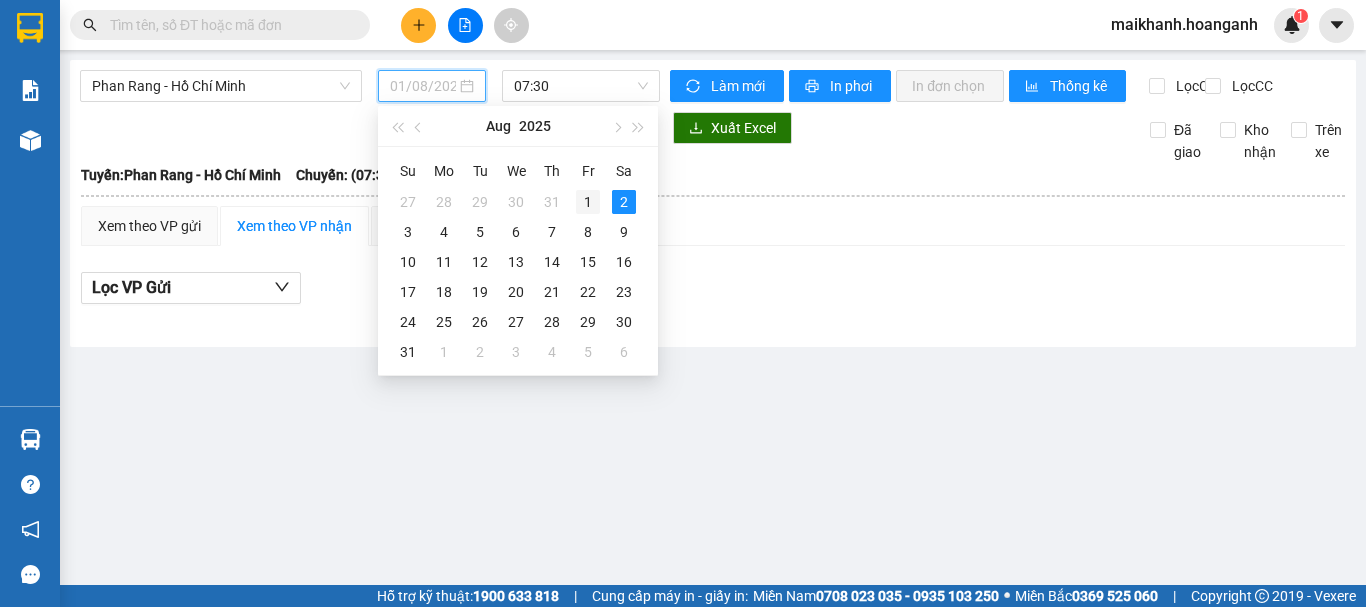 click on "1" at bounding box center [588, 202] 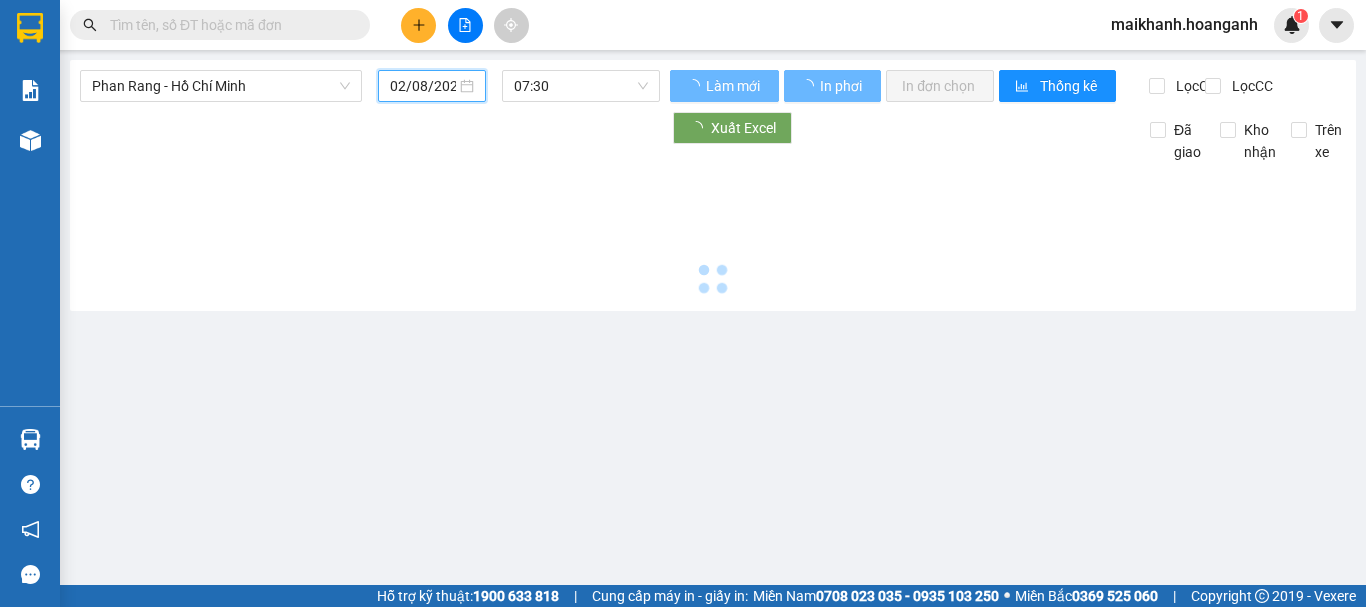 type on "01/08/2025" 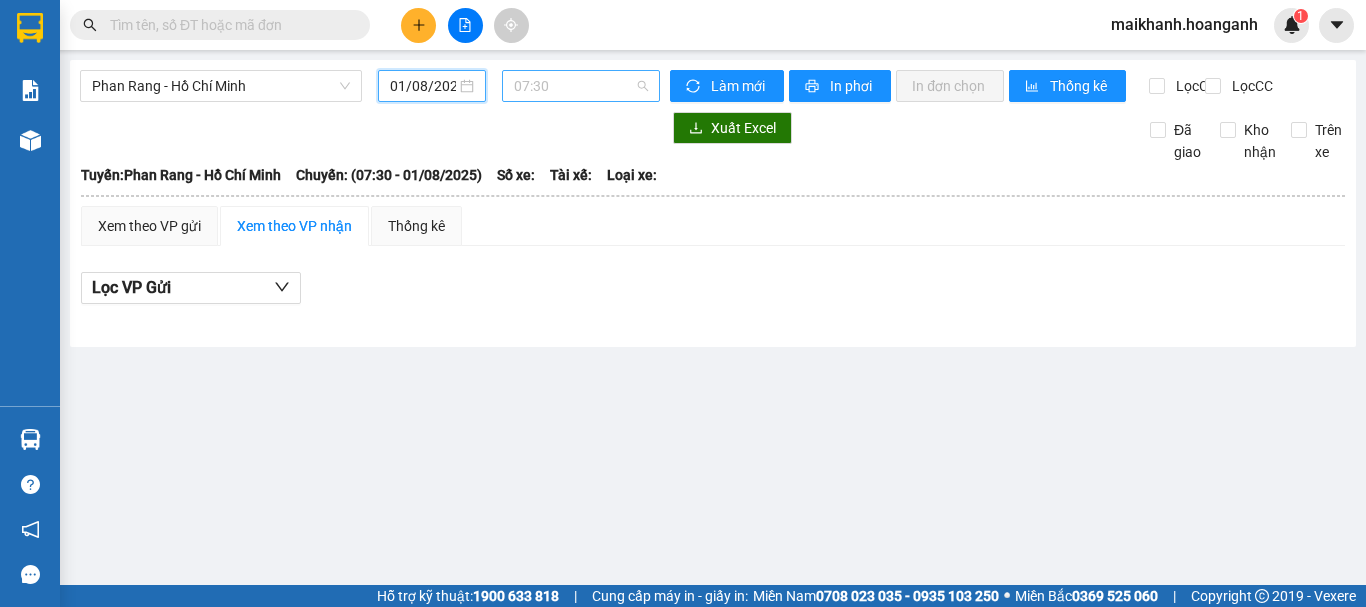 click on "07:30" at bounding box center (581, 86) 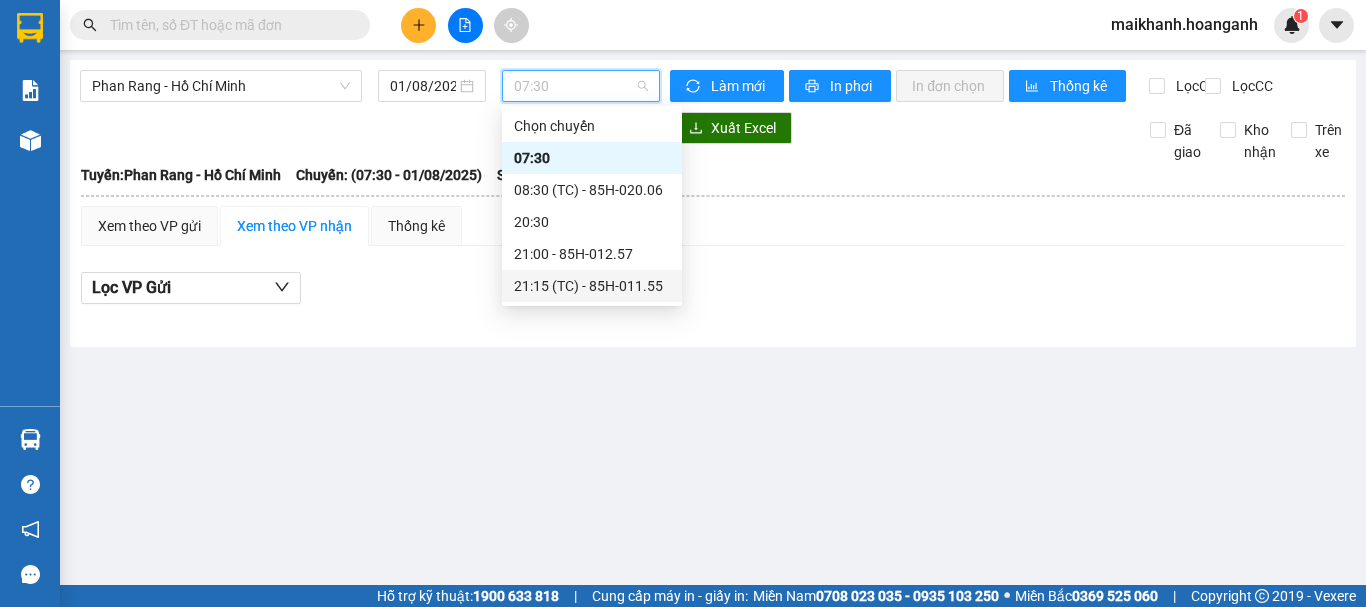 click on "21:15   (TC)   - 85H-011.55" at bounding box center [592, 286] 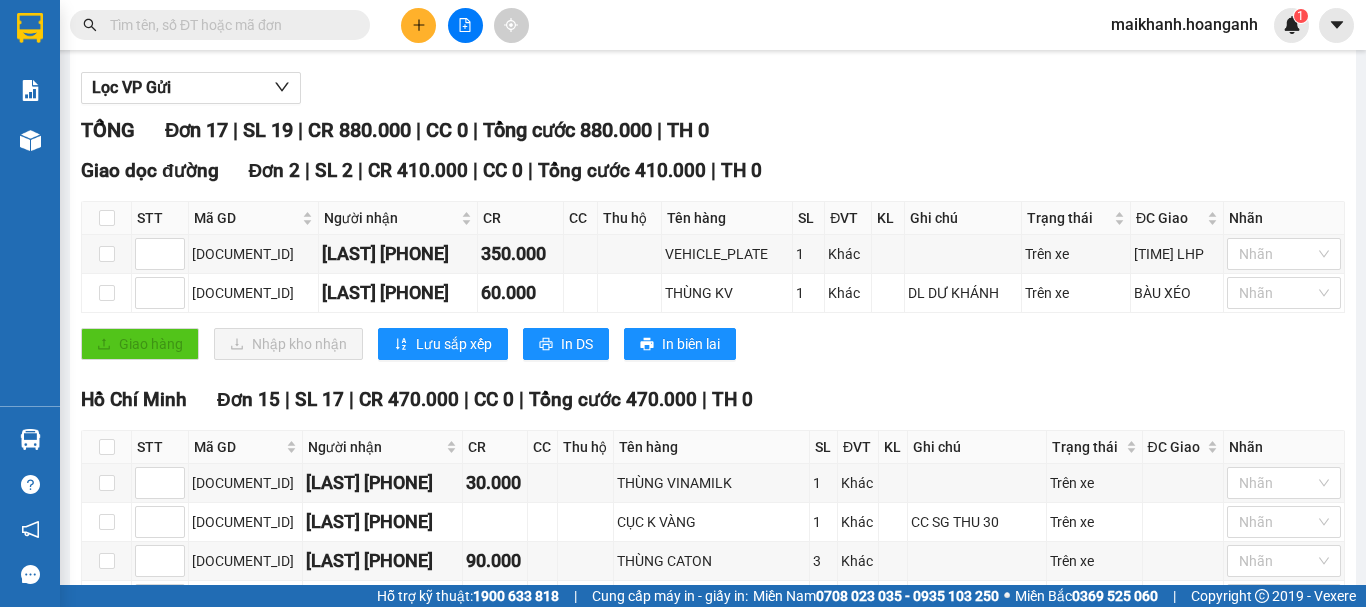 scroll, scrollTop: 400, scrollLeft: 0, axis: vertical 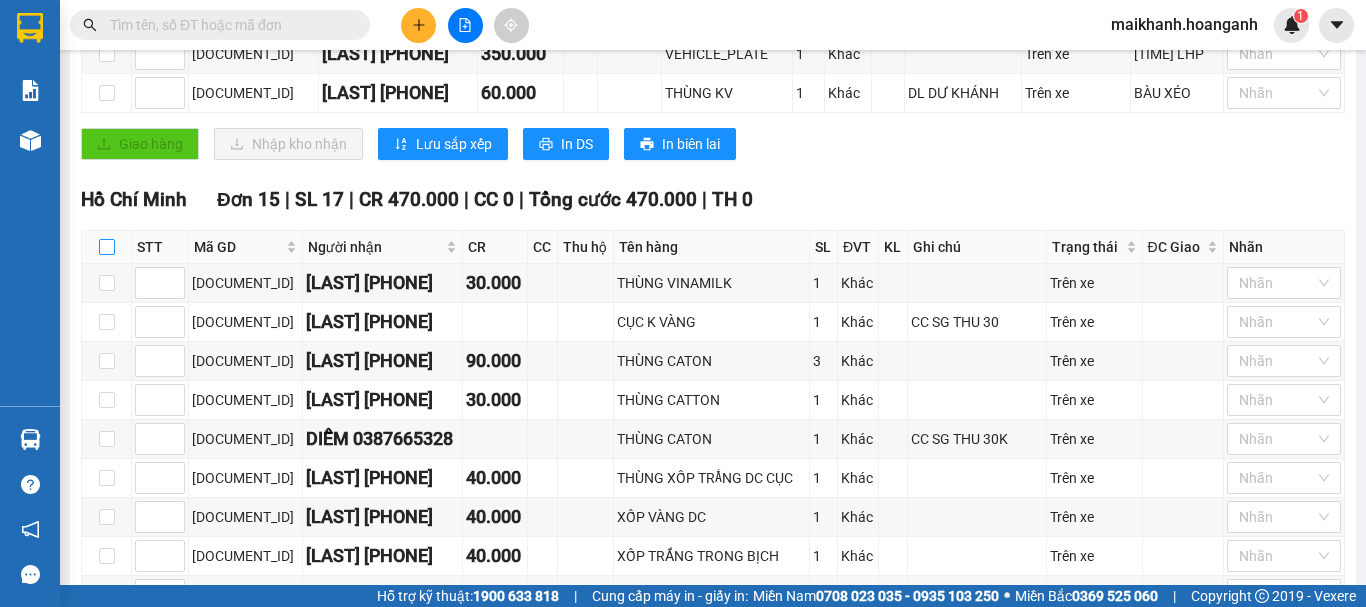 click at bounding box center [107, 247] 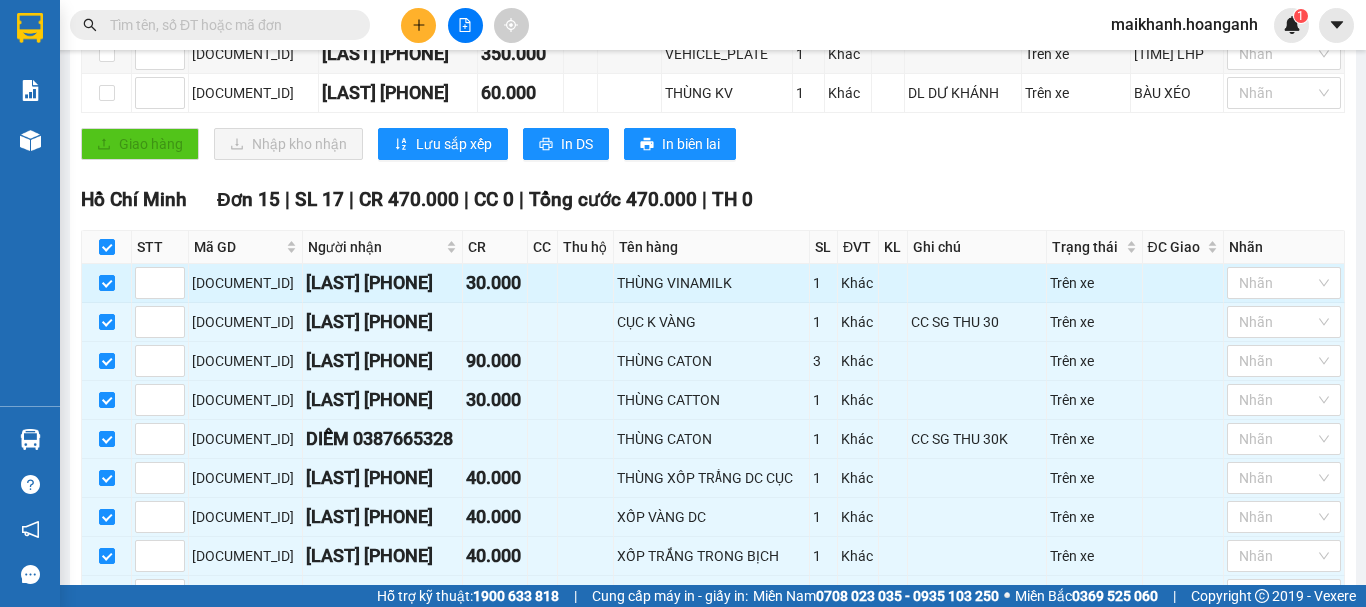 scroll, scrollTop: 900, scrollLeft: 0, axis: vertical 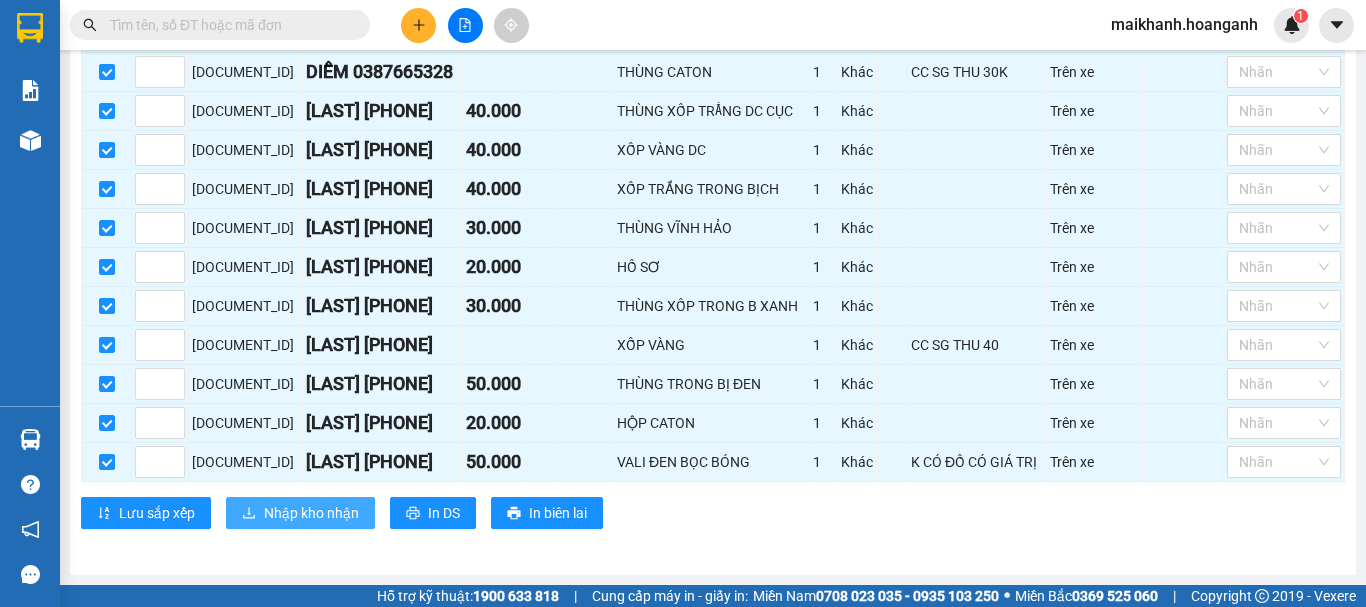 click on "Nhập kho nhận" at bounding box center [311, 513] 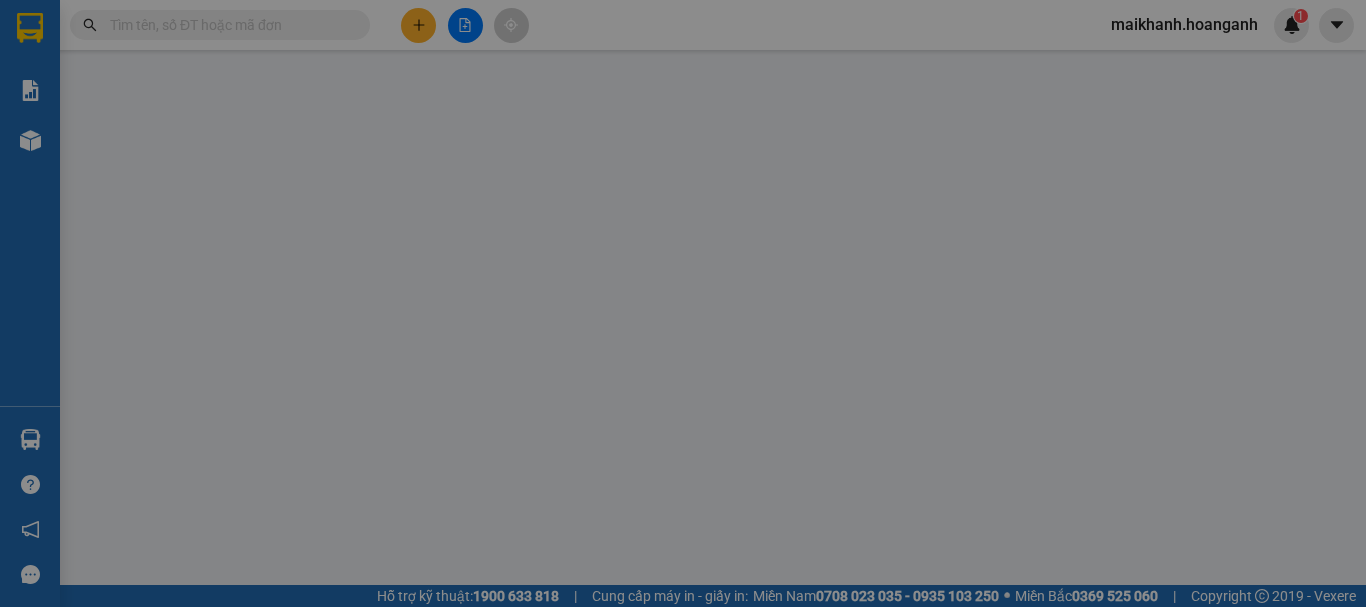 scroll, scrollTop: 0, scrollLeft: 0, axis: both 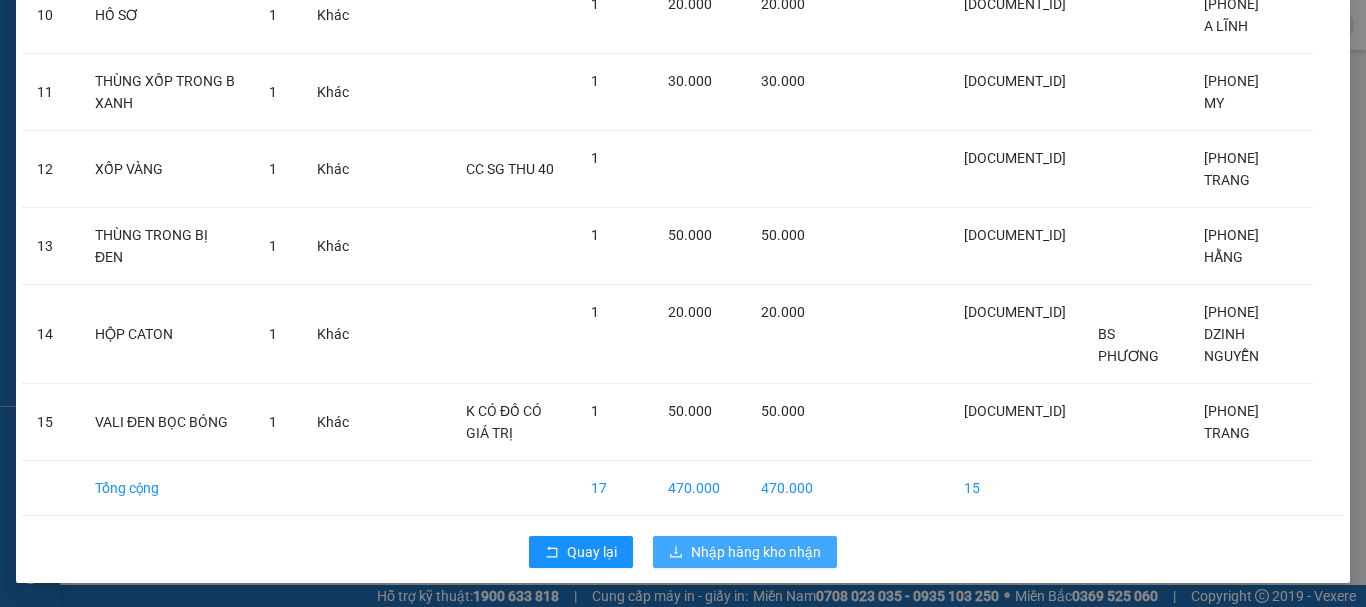 click on "Nhập hàng kho nhận" at bounding box center (756, 552) 